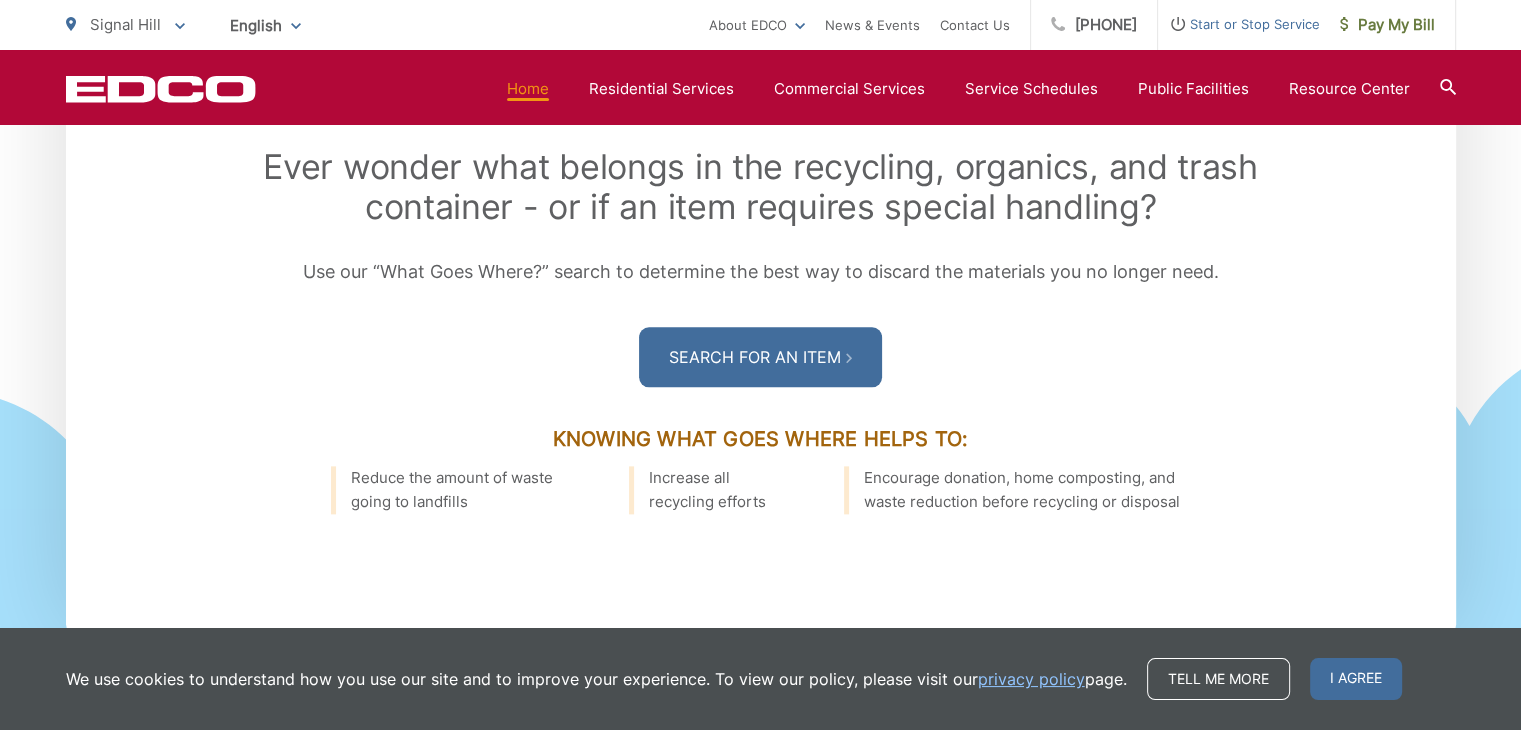 scroll, scrollTop: 2300, scrollLeft: 0, axis: vertical 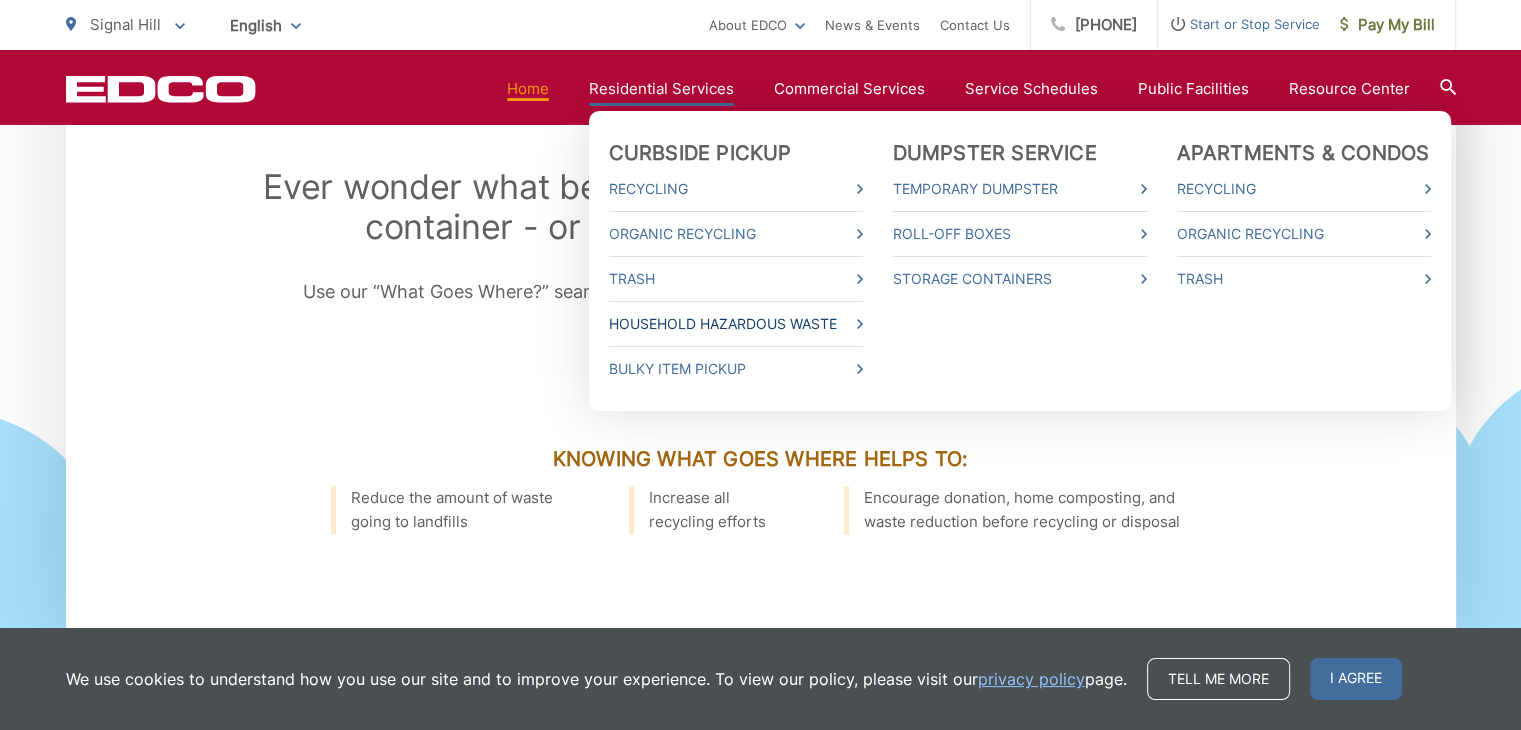 click on "Household Hazardous Waste" at bounding box center [736, 324] 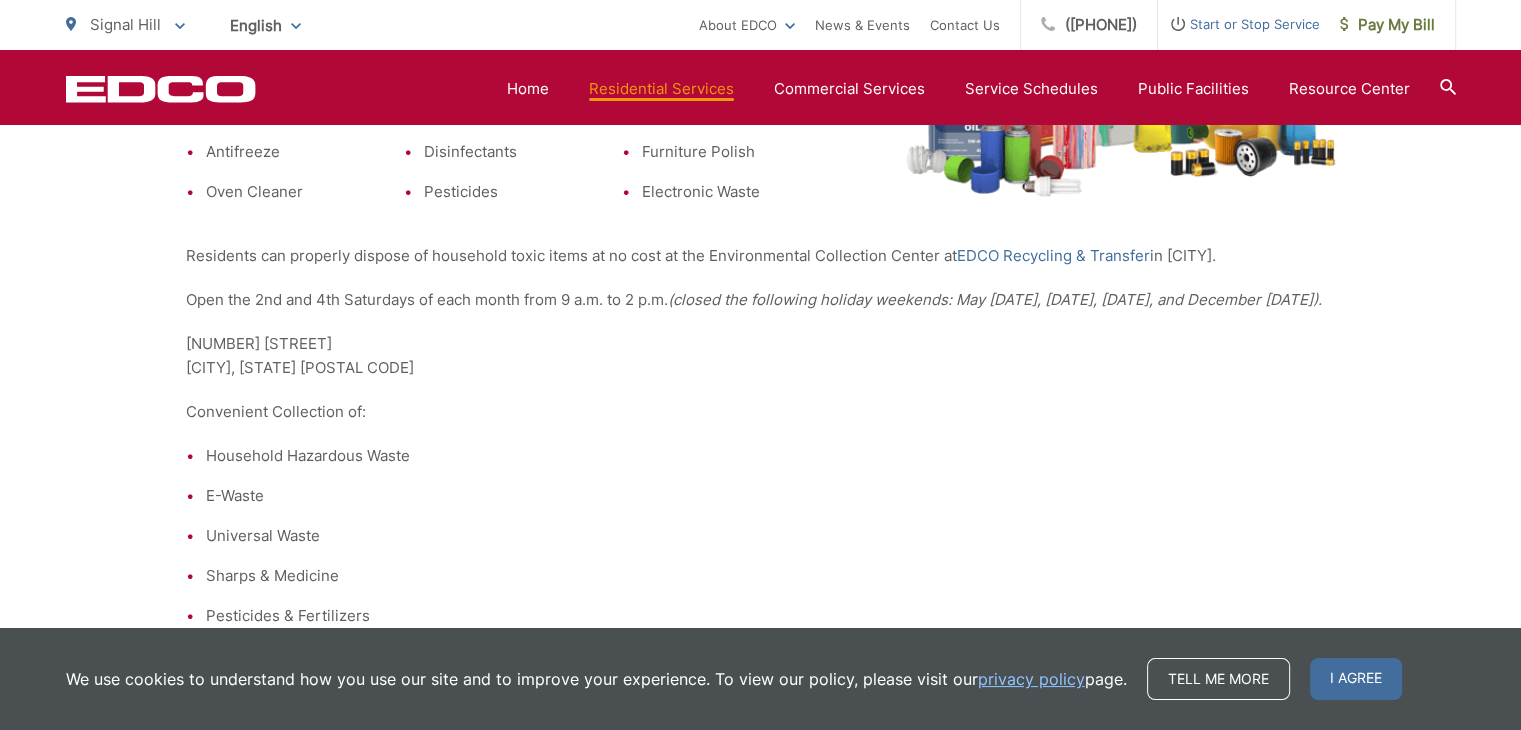 scroll, scrollTop: 800, scrollLeft: 0, axis: vertical 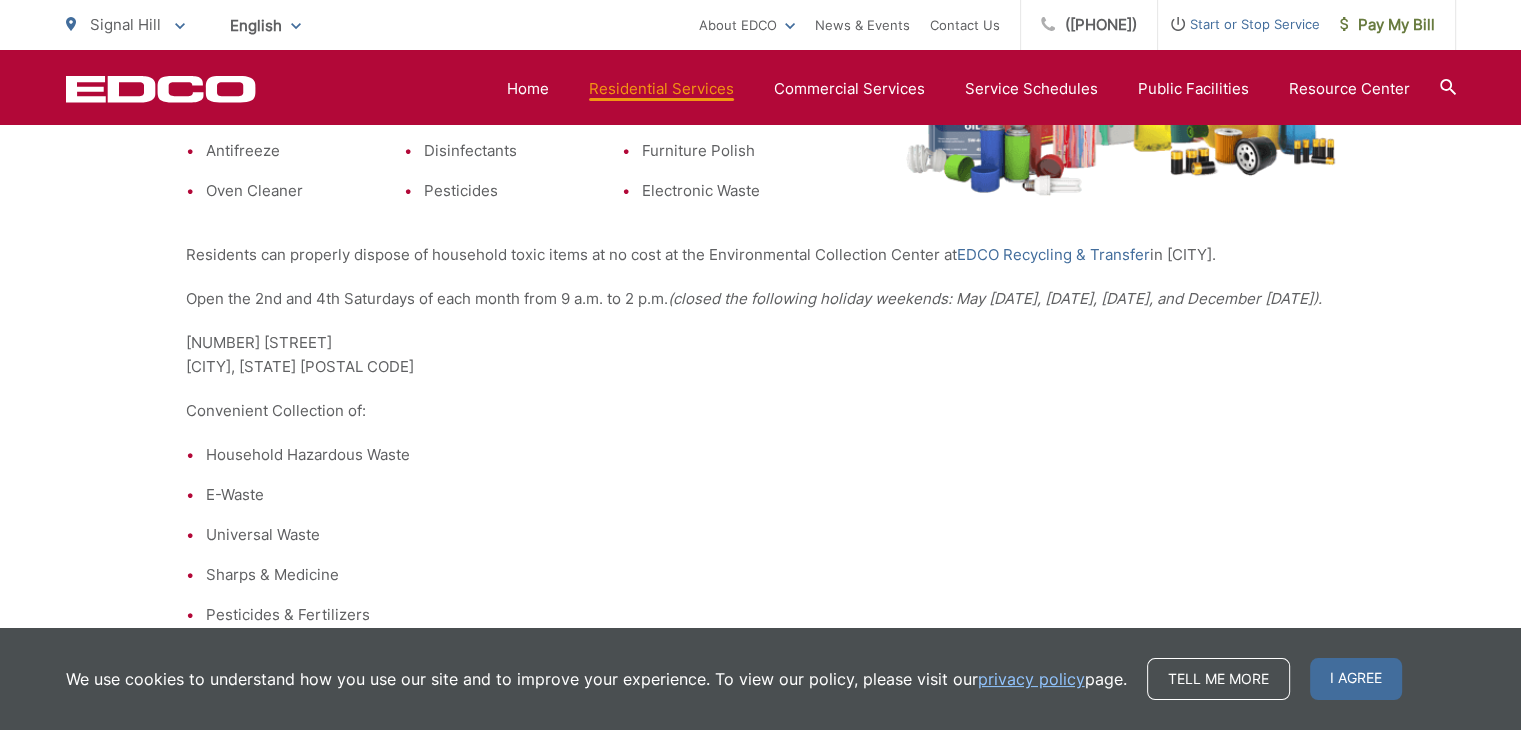 drag, startPoint x: 420, startPoint y: 285, endPoint x: 432, endPoint y: 341, distance: 57.271286 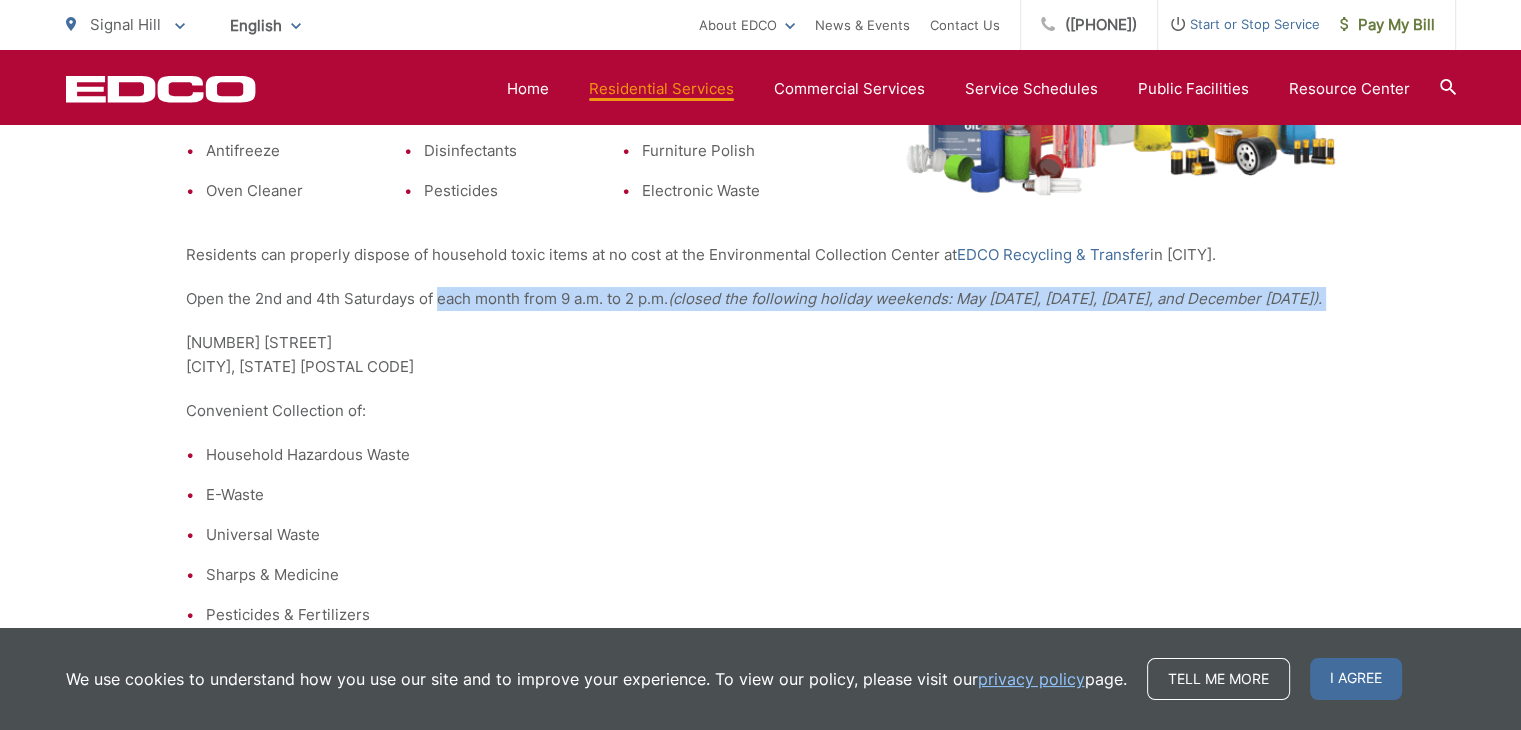drag, startPoint x: 462, startPoint y: 289, endPoint x: 458, endPoint y: 325, distance: 36.221542 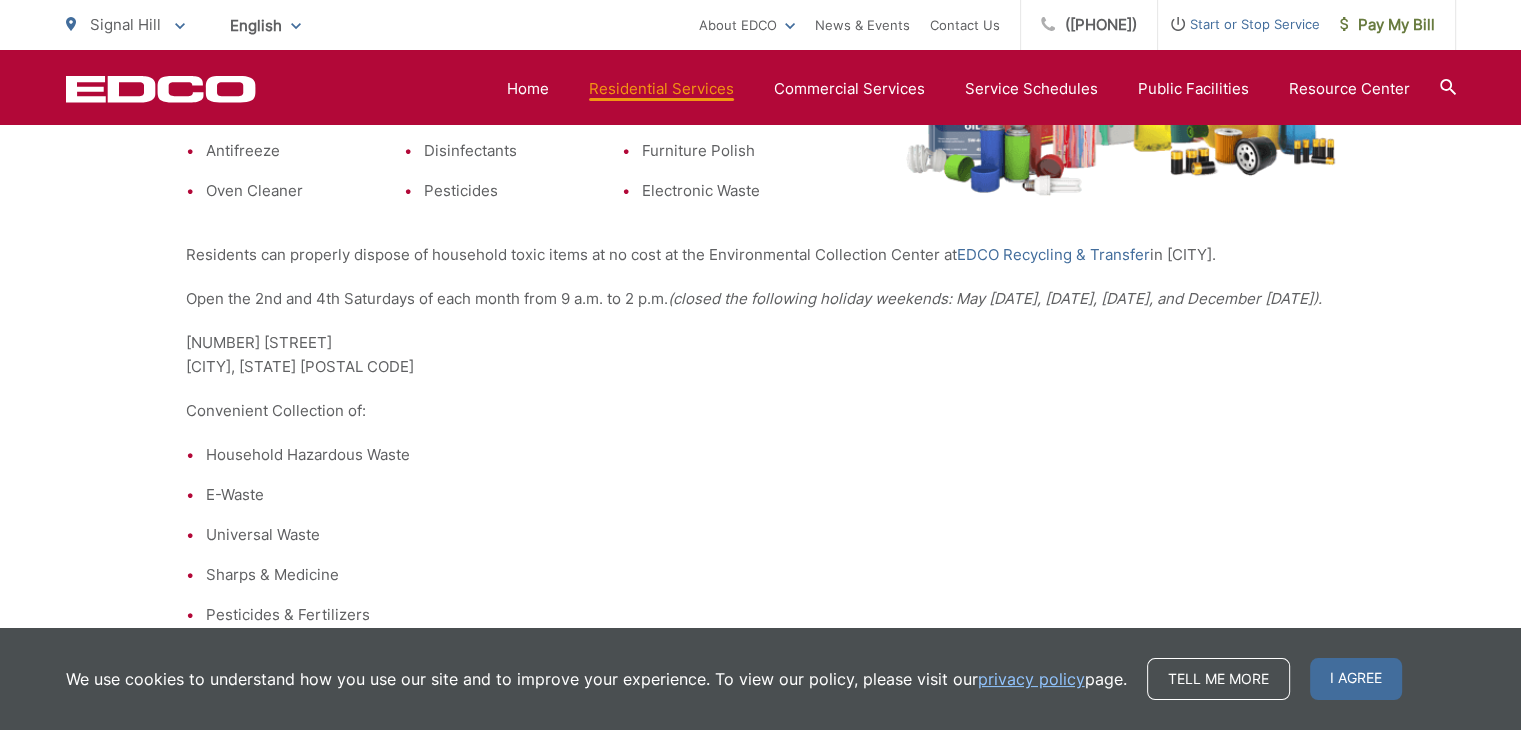 click on "2755 California Avenue
Signal Hill, CA 90755" at bounding box center (761, 355) 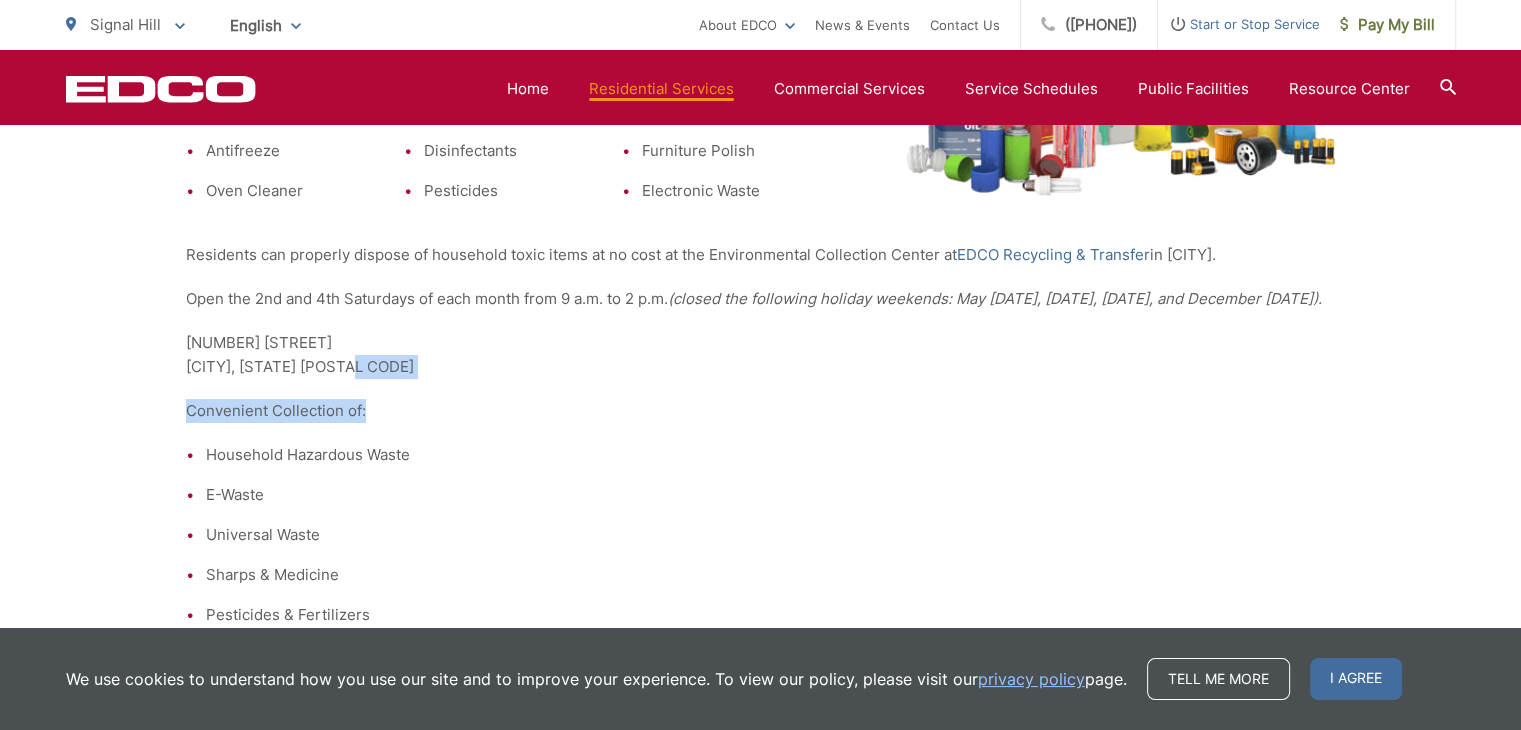 drag, startPoint x: 424, startPoint y: 401, endPoint x: 420, endPoint y: 429, distance: 28.284271 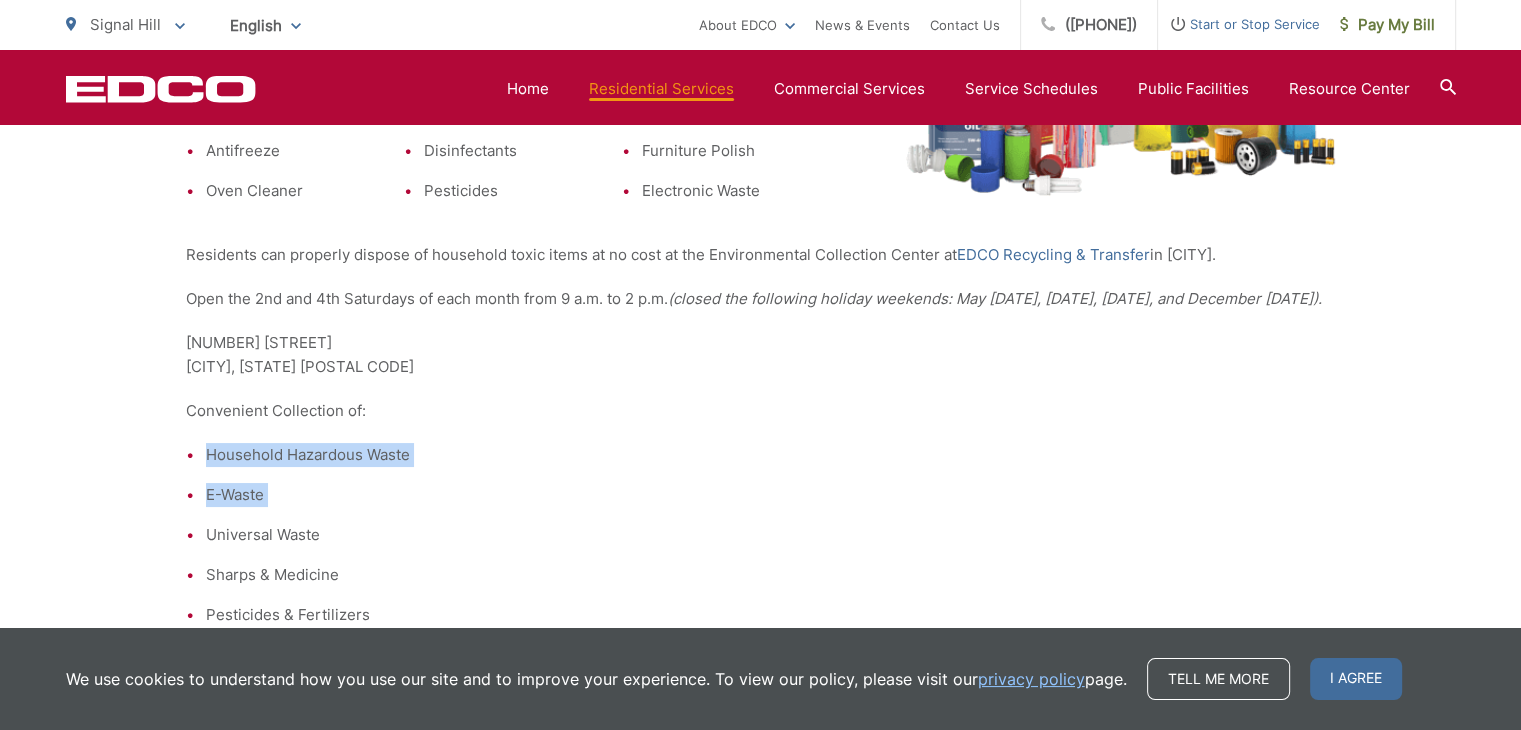 drag, startPoint x: 420, startPoint y: 429, endPoint x: 441, endPoint y: 519, distance: 92.417534 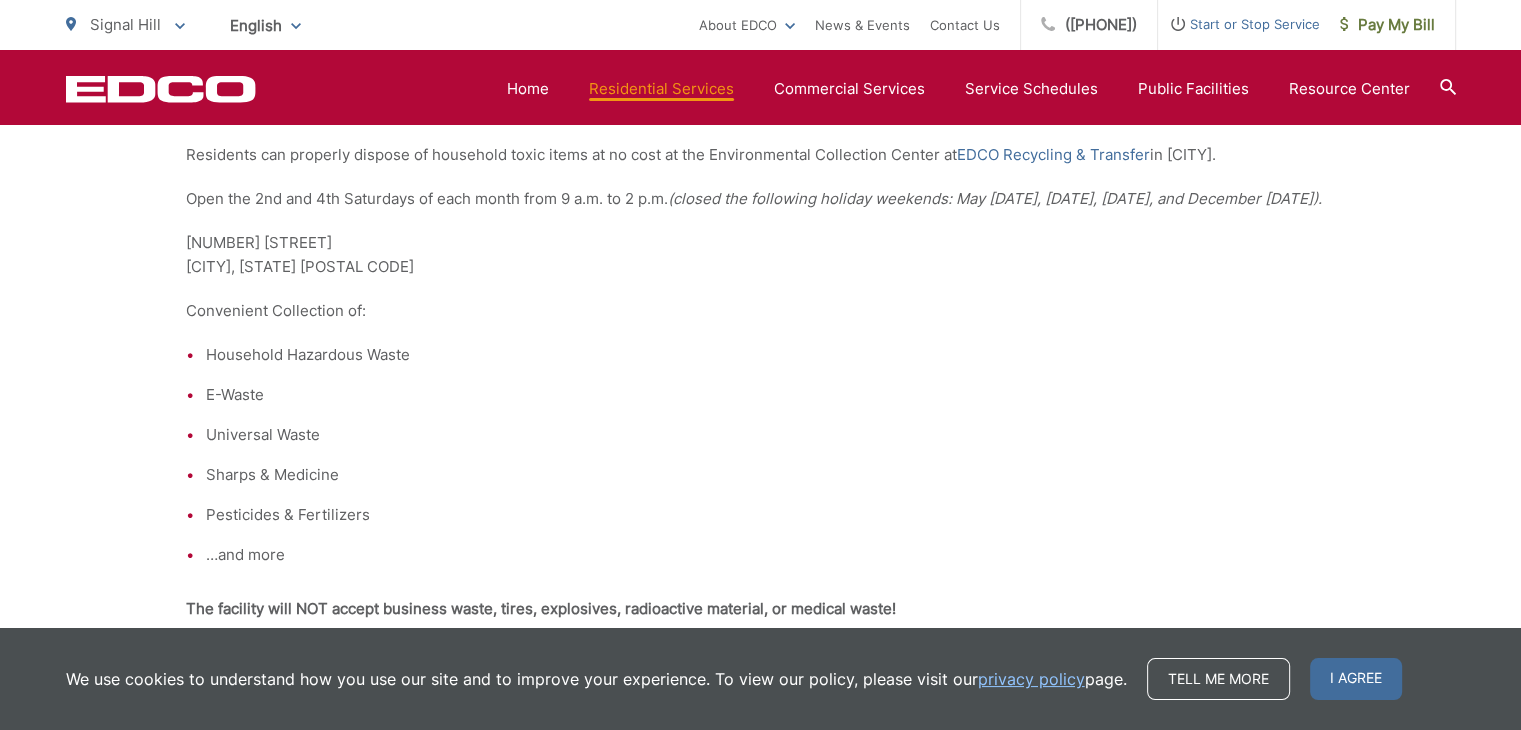 scroll, scrollTop: 1000, scrollLeft: 0, axis: vertical 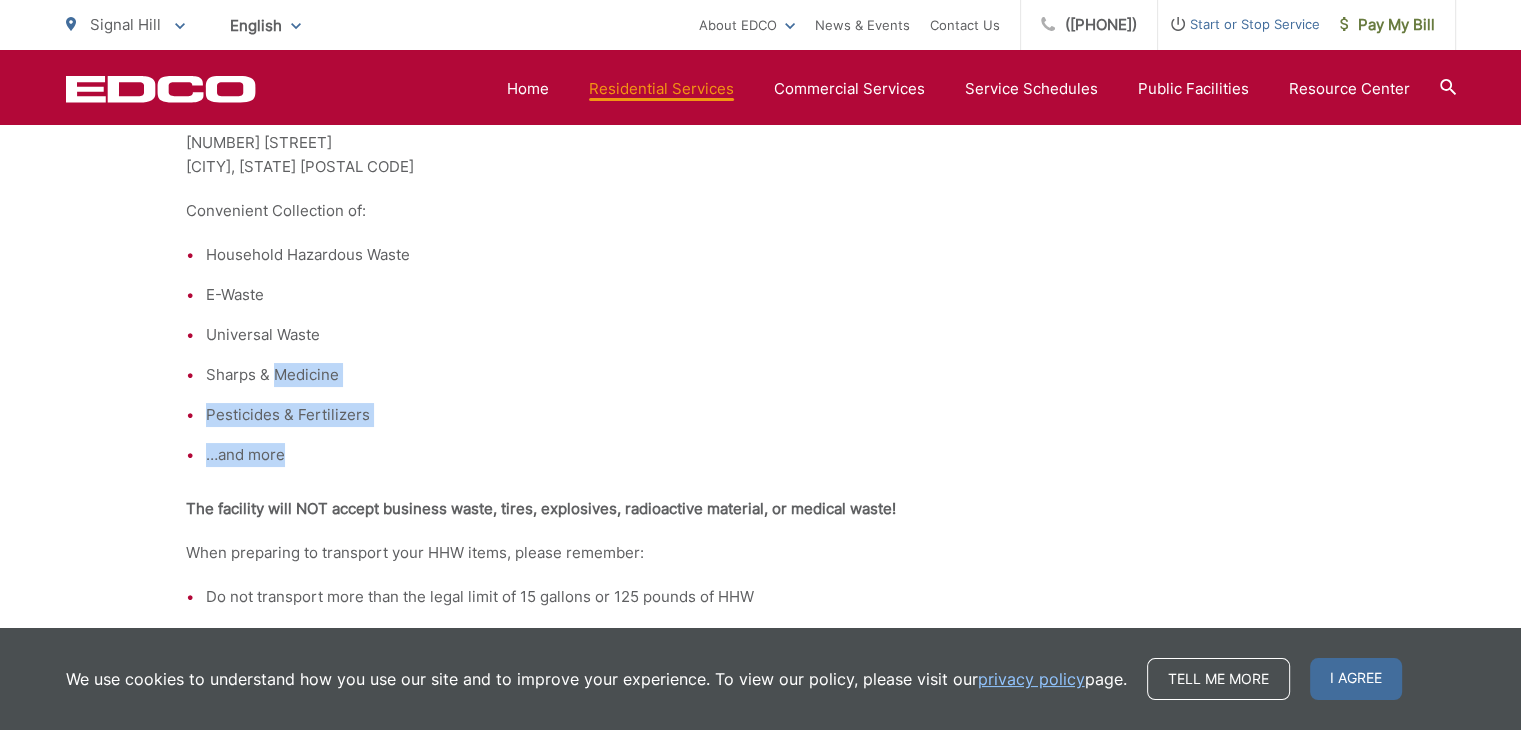 drag, startPoint x: 386, startPoint y: 481, endPoint x: 228, endPoint y: 377, distance: 189.15602 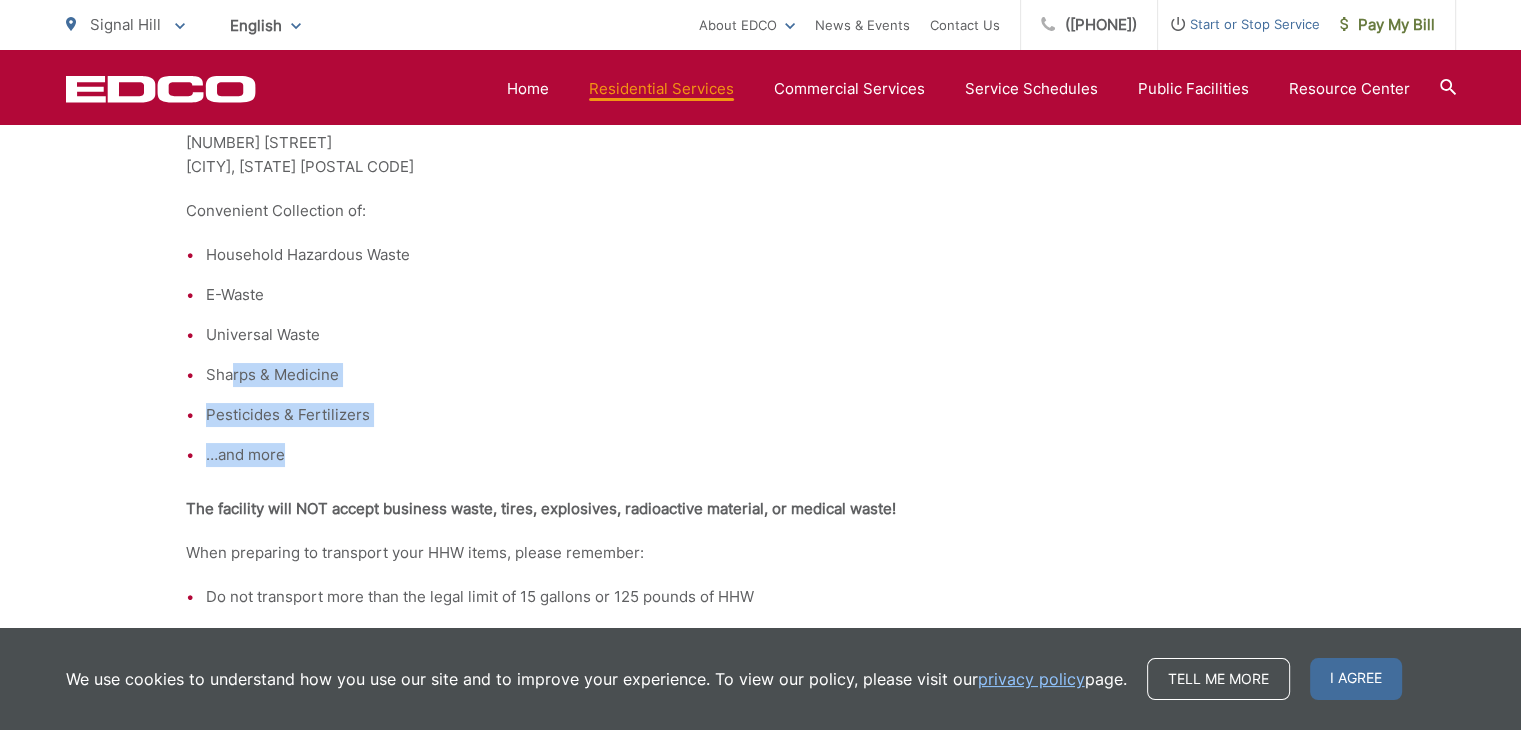click on "Household Hazardous Waste
E-Waste
Universal Waste
Sharps & Medicine
Pesticides & Fertilizers
…and more" at bounding box center [761, 355] 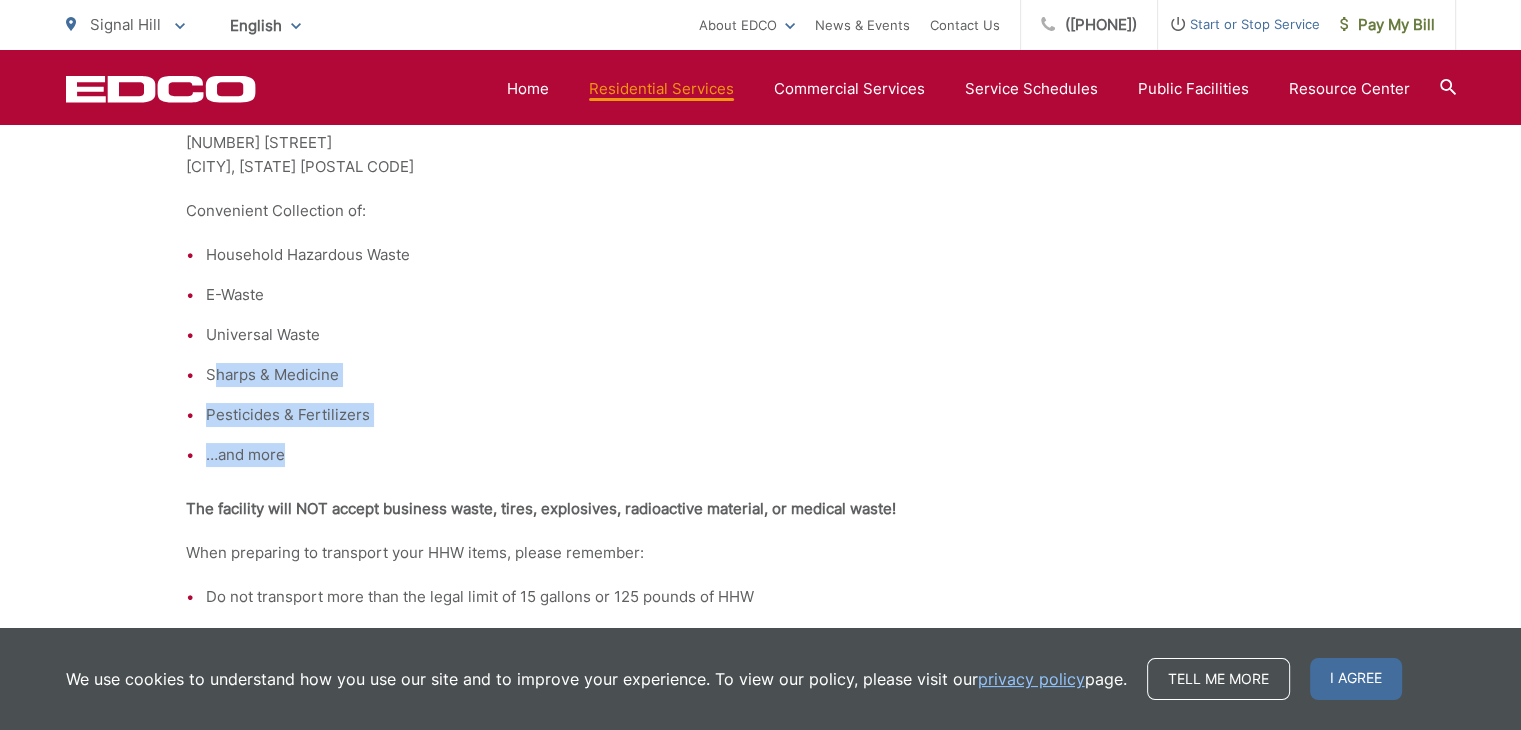 drag, startPoint x: 212, startPoint y: 372, endPoint x: 344, endPoint y: 483, distance: 172.46739 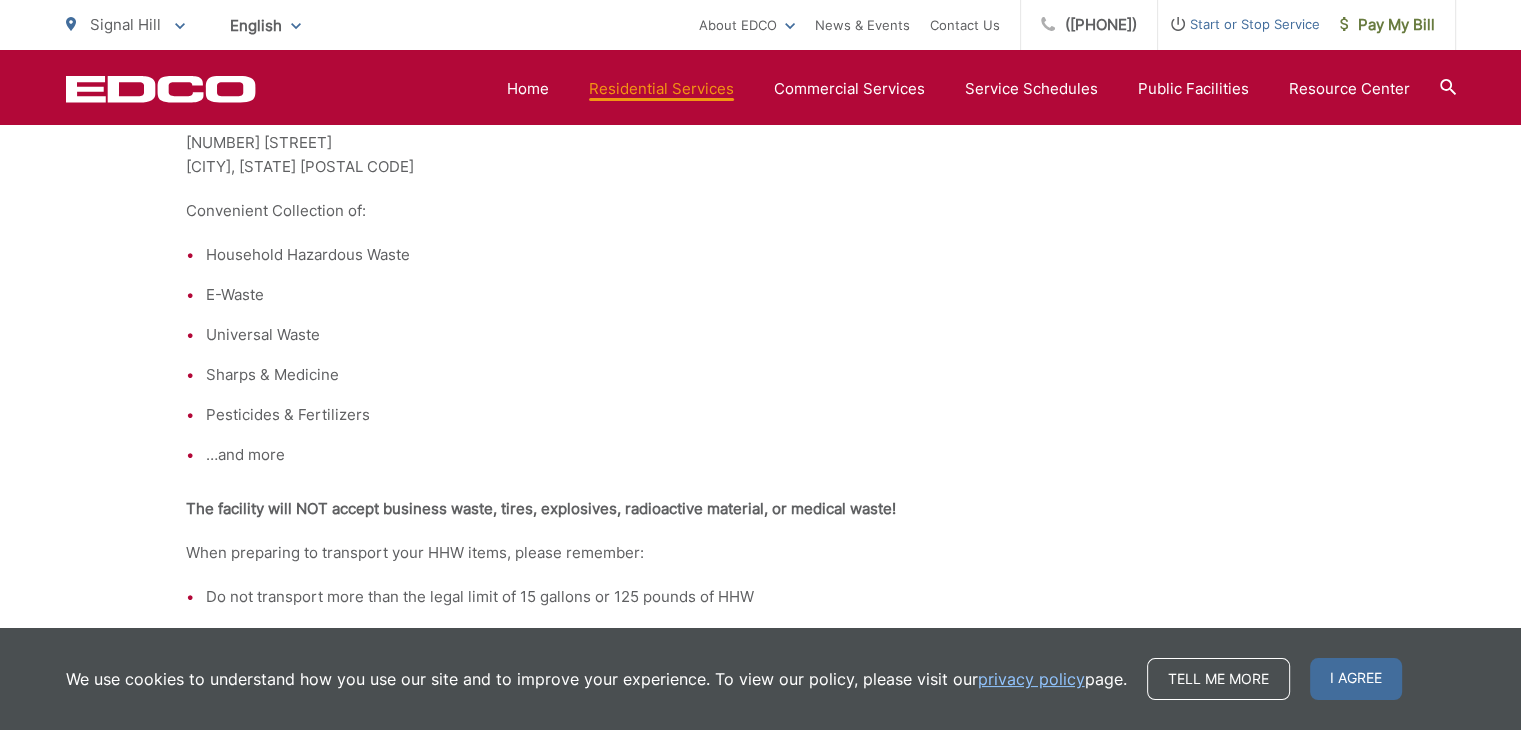 drag, startPoint x: 338, startPoint y: 480, endPoint x: 199, endPoint y: 388, distance: 166.68834 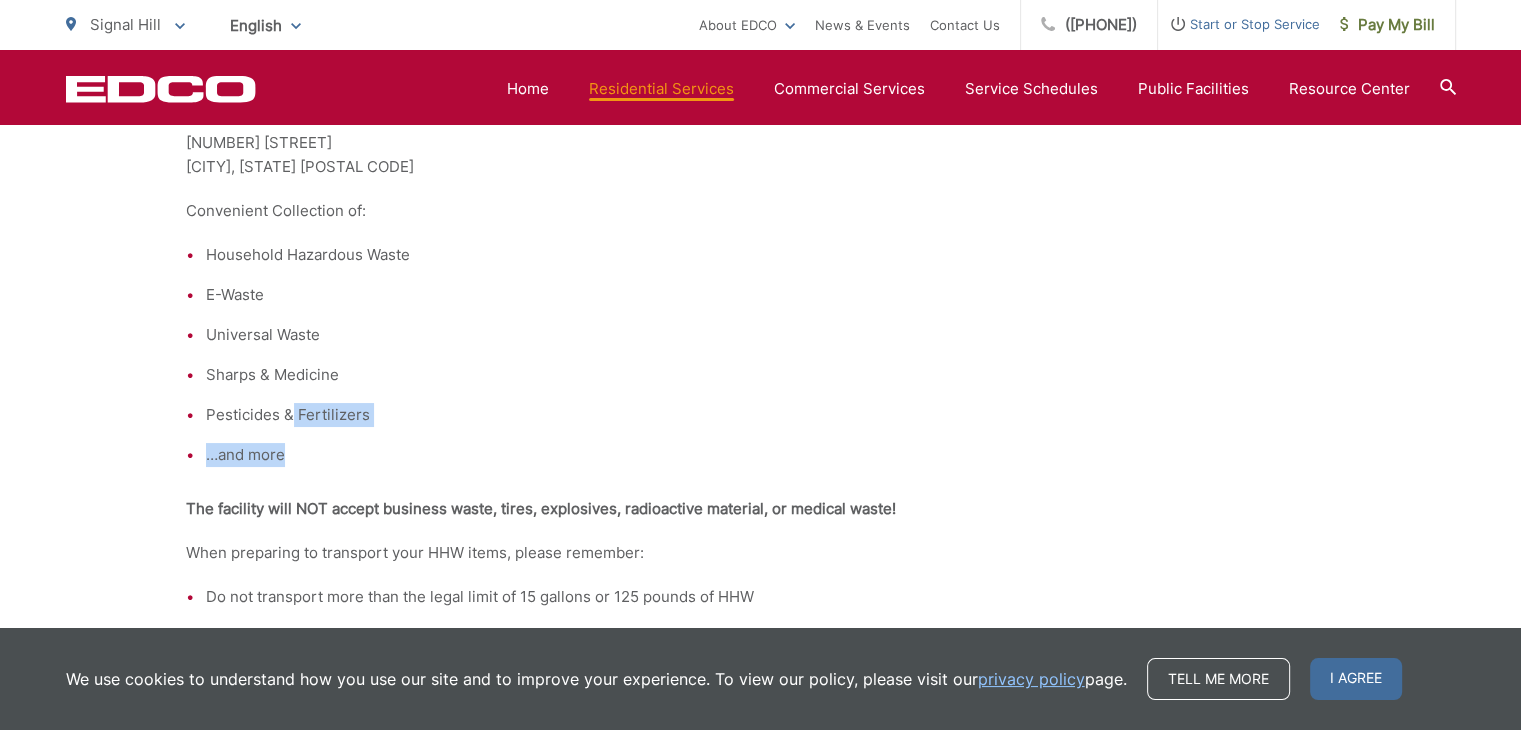 click on "Household Hazardous Waste
What is Household Hazardous Waste?
Hazardous waste is unused or leftover portions of products containing toxic chemicals used around the home. Products labeled Caution, Warning, Danger, Poison, Toxic, Flammable, or Corrosive are considered hazardous.
Household Hazardous Waste Includes Leftover:
Aerosol
Lighter Fluid
All-Purpose Cleaner
Used Oil/Oil filters
Antifreeze
Oven Cleaner
Auto Batteries
Latex Paint
Oil-Based Paint
Auto Fluids
Disinfectants
Pesticides
Drain Openers
Pool Chemicals
Gasoline (w/containers)
Solvents
Furniture Polish
Electronic Waste
Residents can properly dispose of household toxic items at no cost at the Environmental Collection Center at  EDCO Recycling & Transfer  in Signal Hill.
2755 California Avenue" at bounding box center (760, 677) 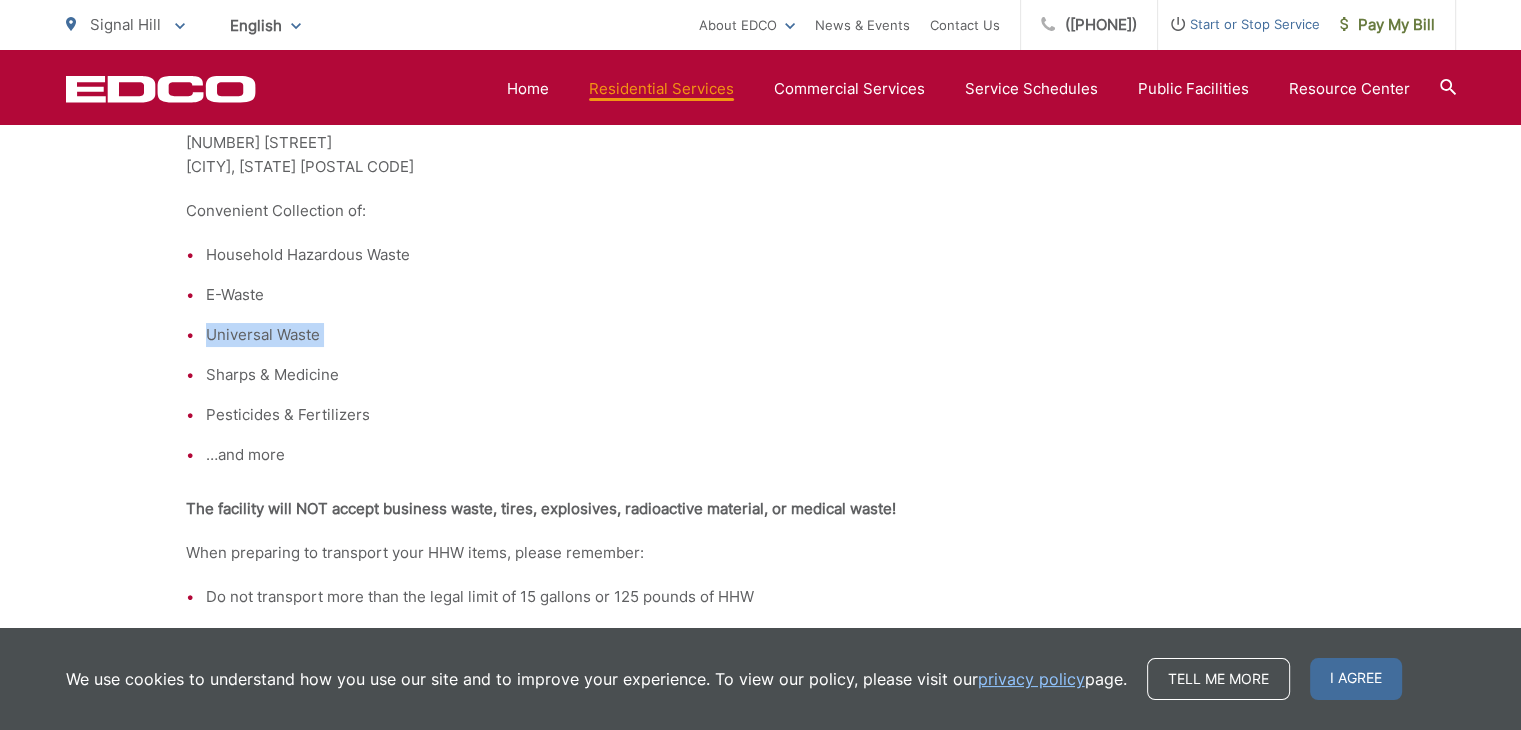 click on "Household Hazardous Waste
What is Household Hazardous Waste?
Hazardous waste is unused or leftover portions of products containing toxic chemicals used around the home. Products labeled Caution, Warning, Danger, Poison, Toxic, Flammable, or Corrosive are considered hazardous.
Household Hazardous Waste Includes Leftover:
Aerosol
Lighter Fluid
All-Purpose Cleaner
Used Oil/Oil filters
Antifreeze
Oven Cleaner
Auto Batteries
Latex Paint
Oil-Based Paint
Auto Fluids
Disinfectants
Pesticides
Drain Openers
Pool Chemicals
Gasoline (w/containers)
Solvents
Furniture Polish
Electronic Waste
Residents can properly dispose of household toxic items at no cost at the Environmental Collection Center at  EDCO Recycling & Transfer  in Signal Hill.
2755 California Avenue" at bounding box center (760, 677) 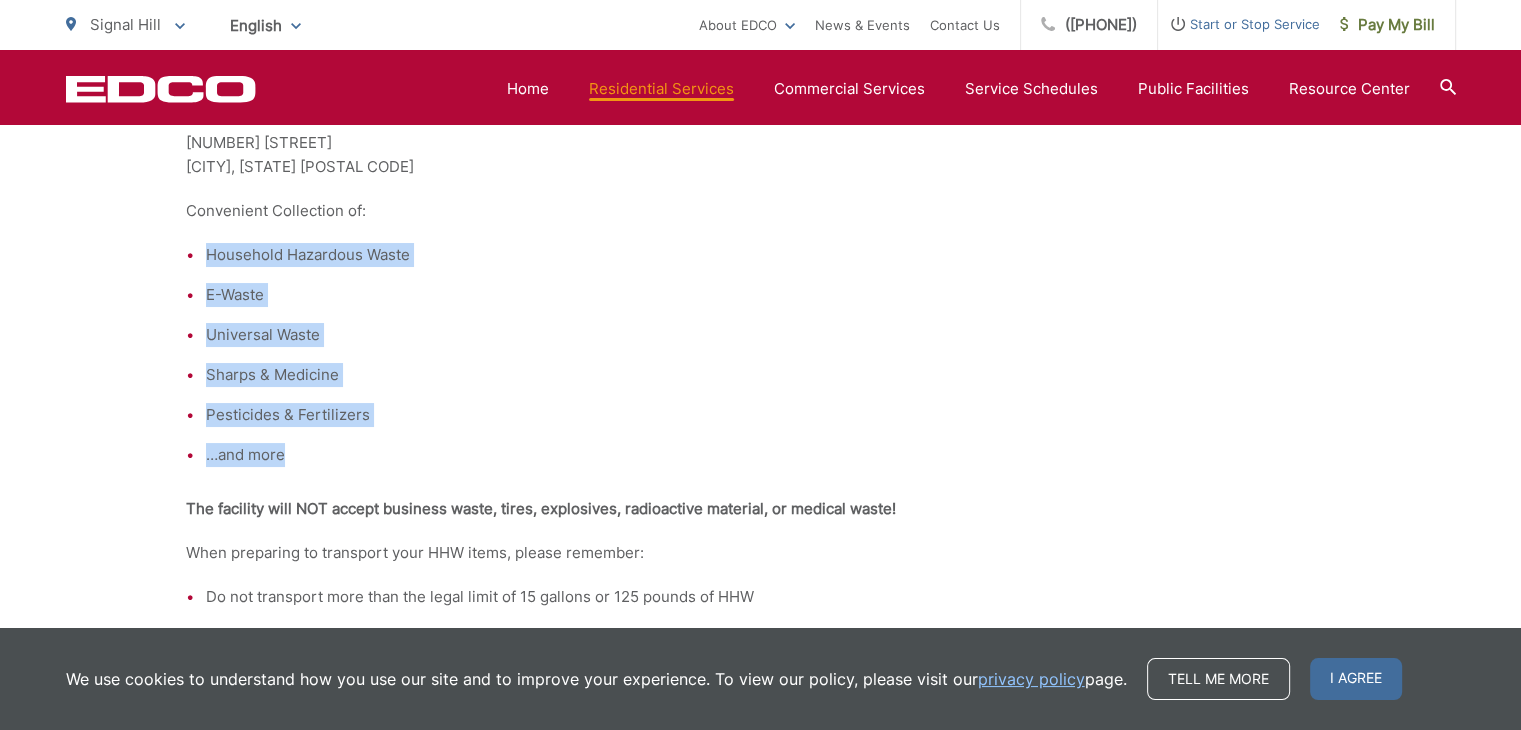 drag, startPoint x: 198, startPoint y: 281, endPoint x: 376, endPoint y: 476, distance: 264.02463 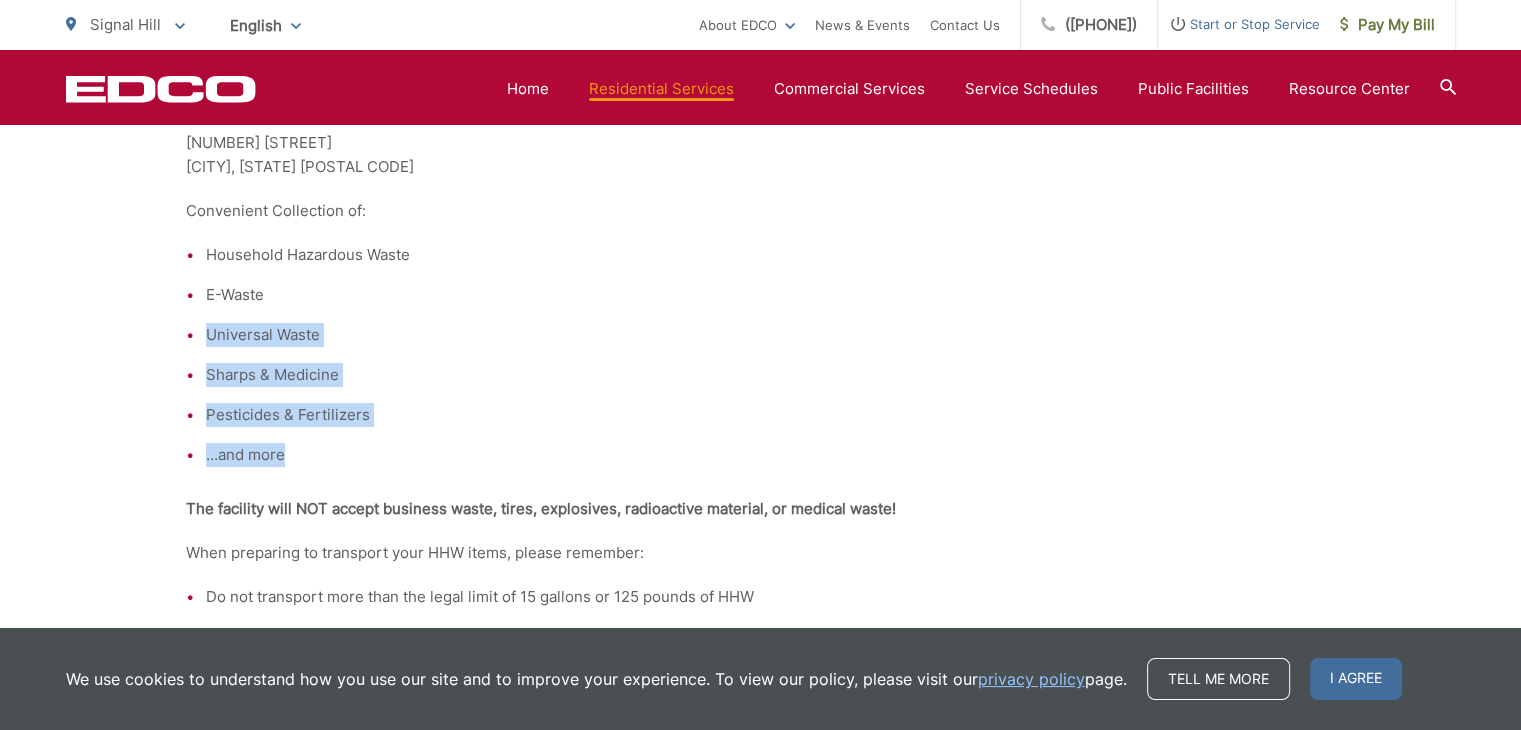 drag, startPoint x: 352, startPoint y: 481, endPoint x: 184, endPoint y: 338, distance: 220.61958 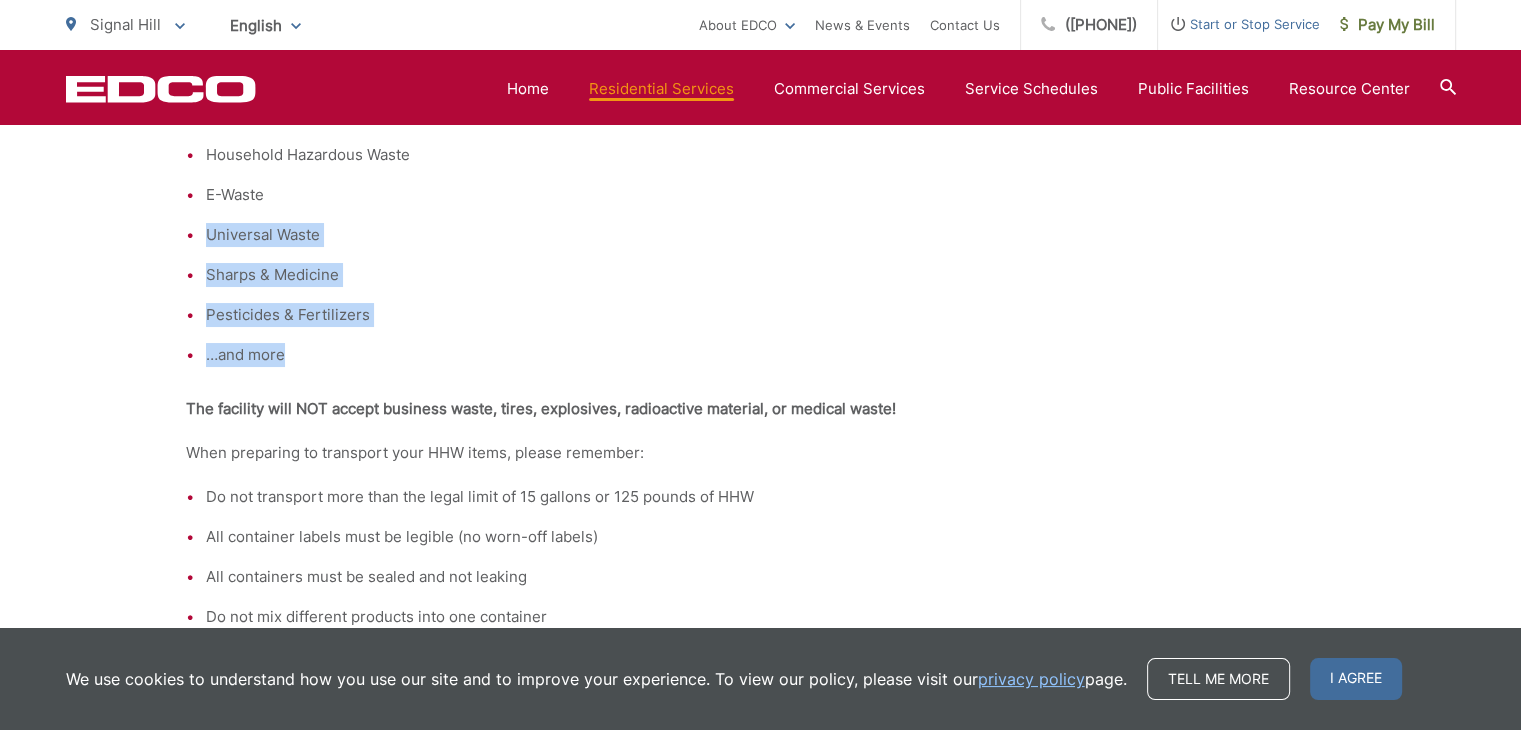 click on "…and more" at bounding box center [771, 355] 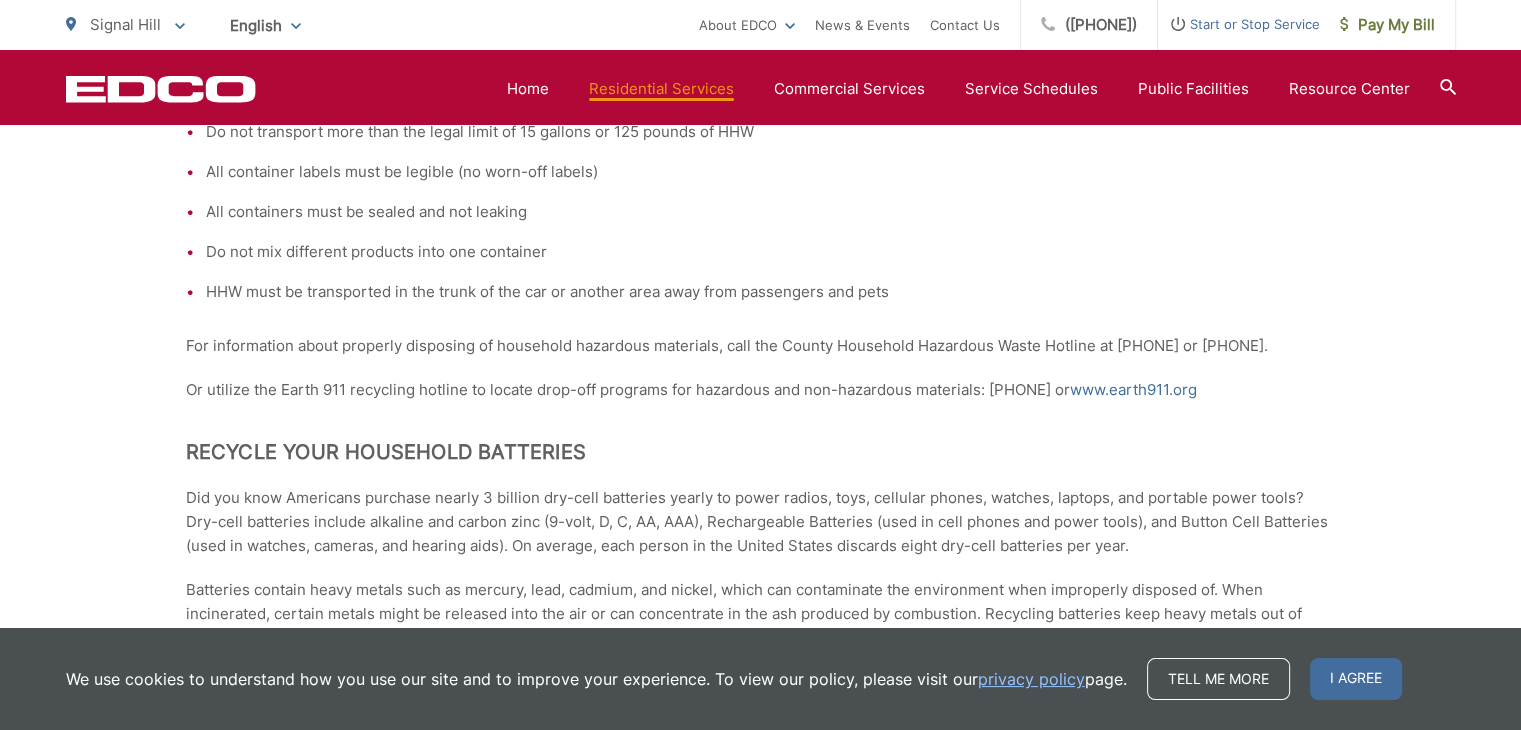 scroll, scrollTop: 1500, scrollLeft: 0, axis: vertical 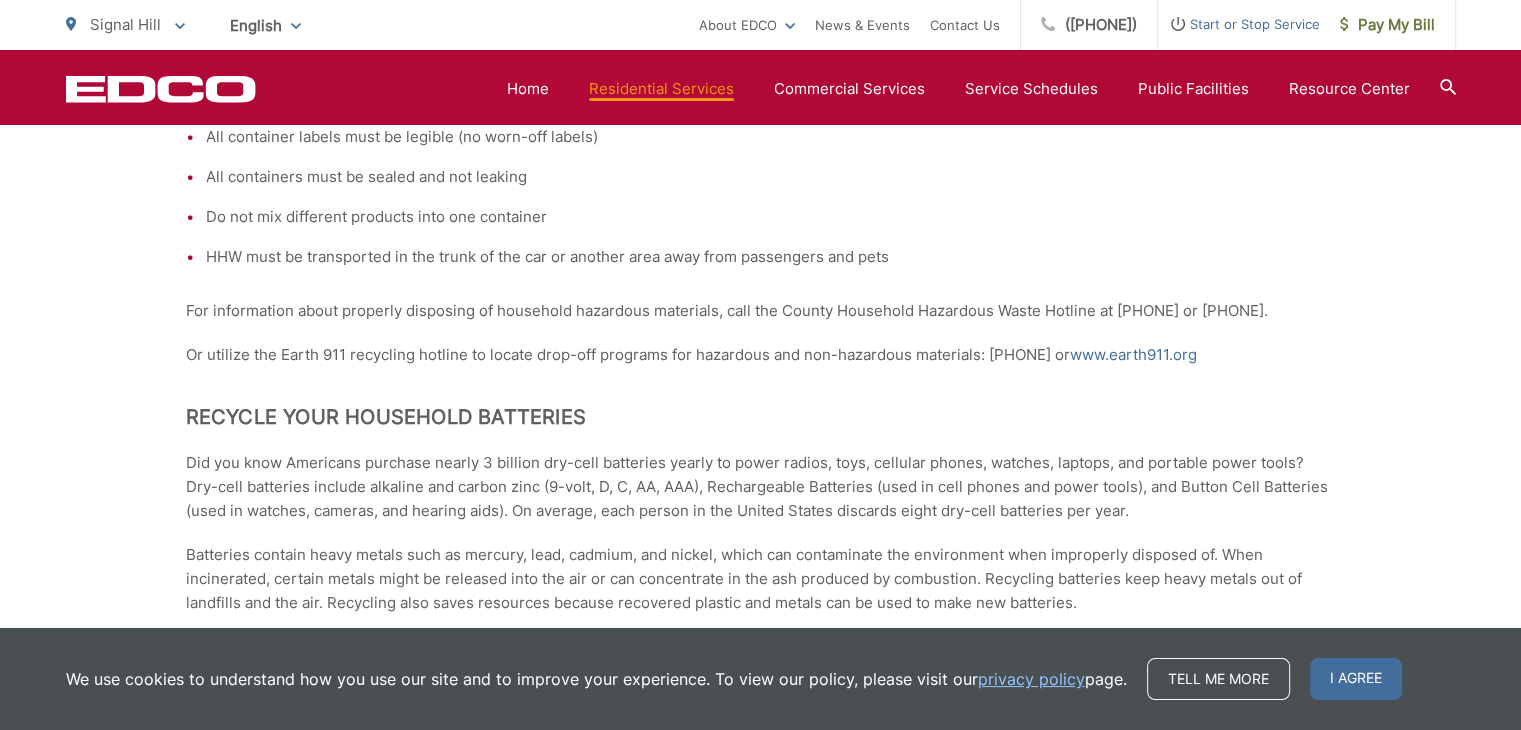 click on "Household Hazardous Waste
What is Household Hazardous Waste?
Hazardous waste is unused or leftover portions of products containing toxic chemicals used around the home. Products labeled Caution, Warning, Danger, Poison, Toxic, Flammable, or Corrosive are considered hazardous.
Household Hazardous Waste Includes Leftover:
Aerosol
Lighter Fluid
All-Purpose Cleaner
Used Oil/Oil filters
Antifreeze
Oven Cleaner
Auto Batteries
Latex Paint
Oil-Based Paint
Auto Fluids
Disinfectants
Pesticides
Drain Openers
Pool Chemicals
Gasoline (w/containers)
Solvents
Furniture Polish
Electronic Waste
Residents can properly dispose of household toxic items at no cost at the Environmental Collection Center at  EDCO Recycling & Transfer  in Signal Hill.
2755 California Avenue
Signal Hill, CA 90755" at bounding box center [761, 86] 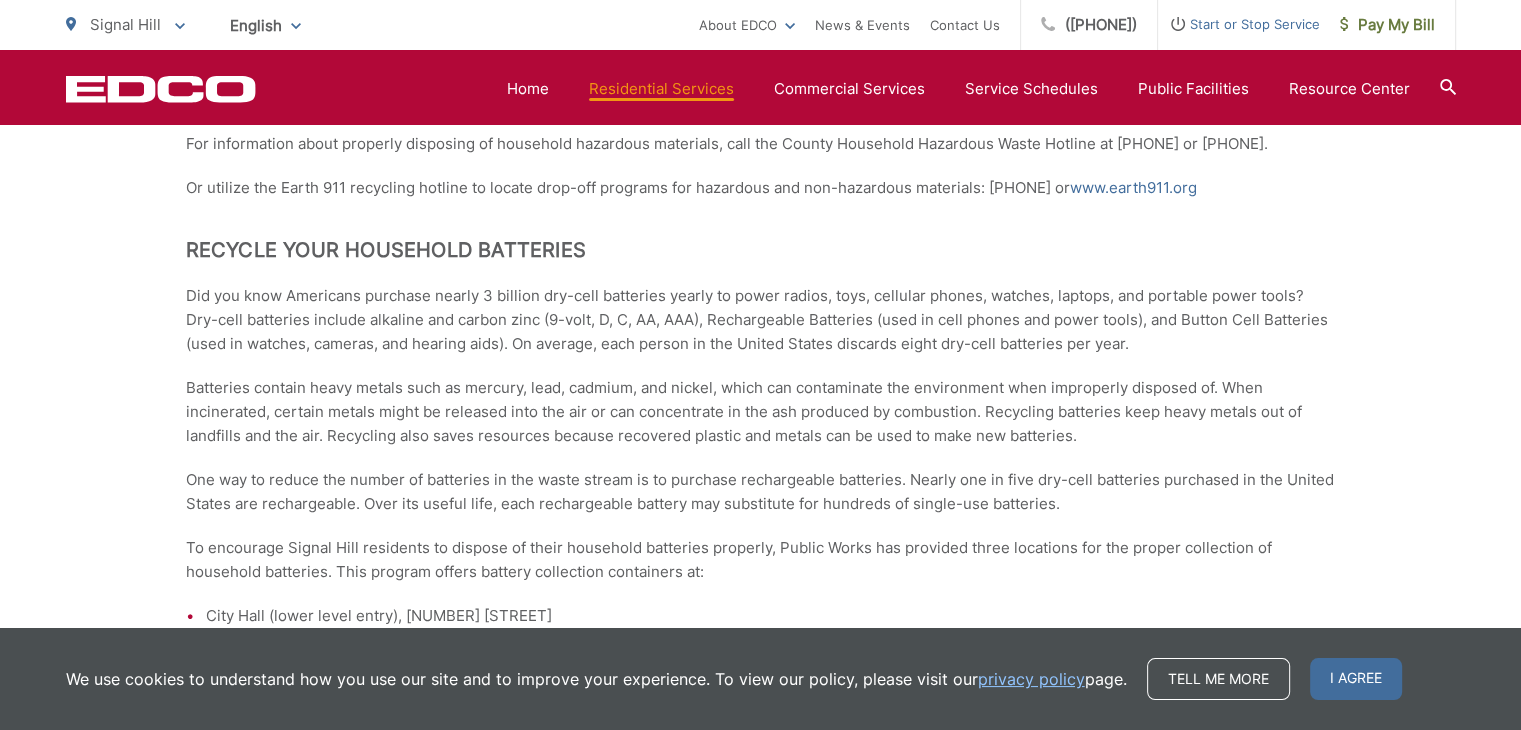 scroll, scrollTop: 1700, scrollLeft: 0, axis: vertical 